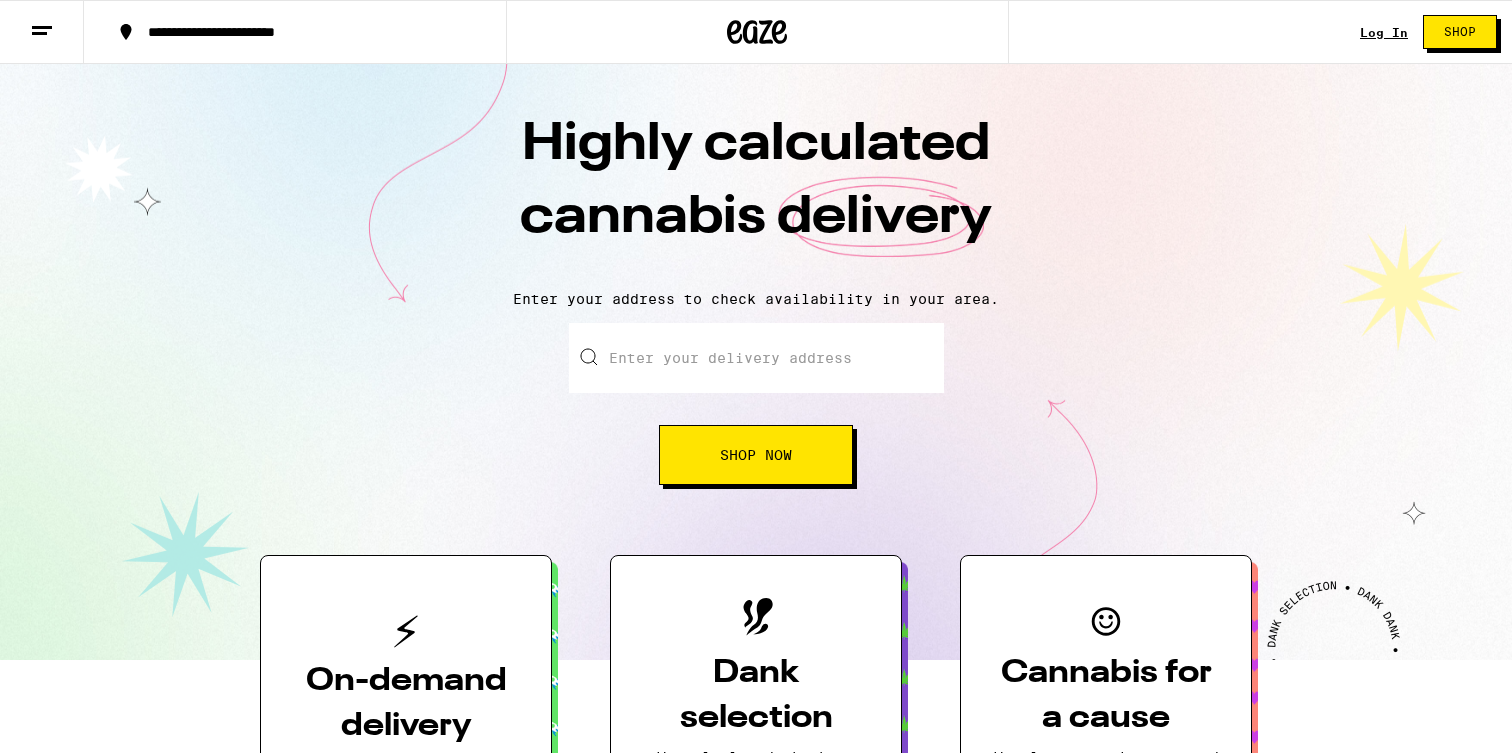 scroll, scrollTop: 0, scrollLeft: 0, axis: both 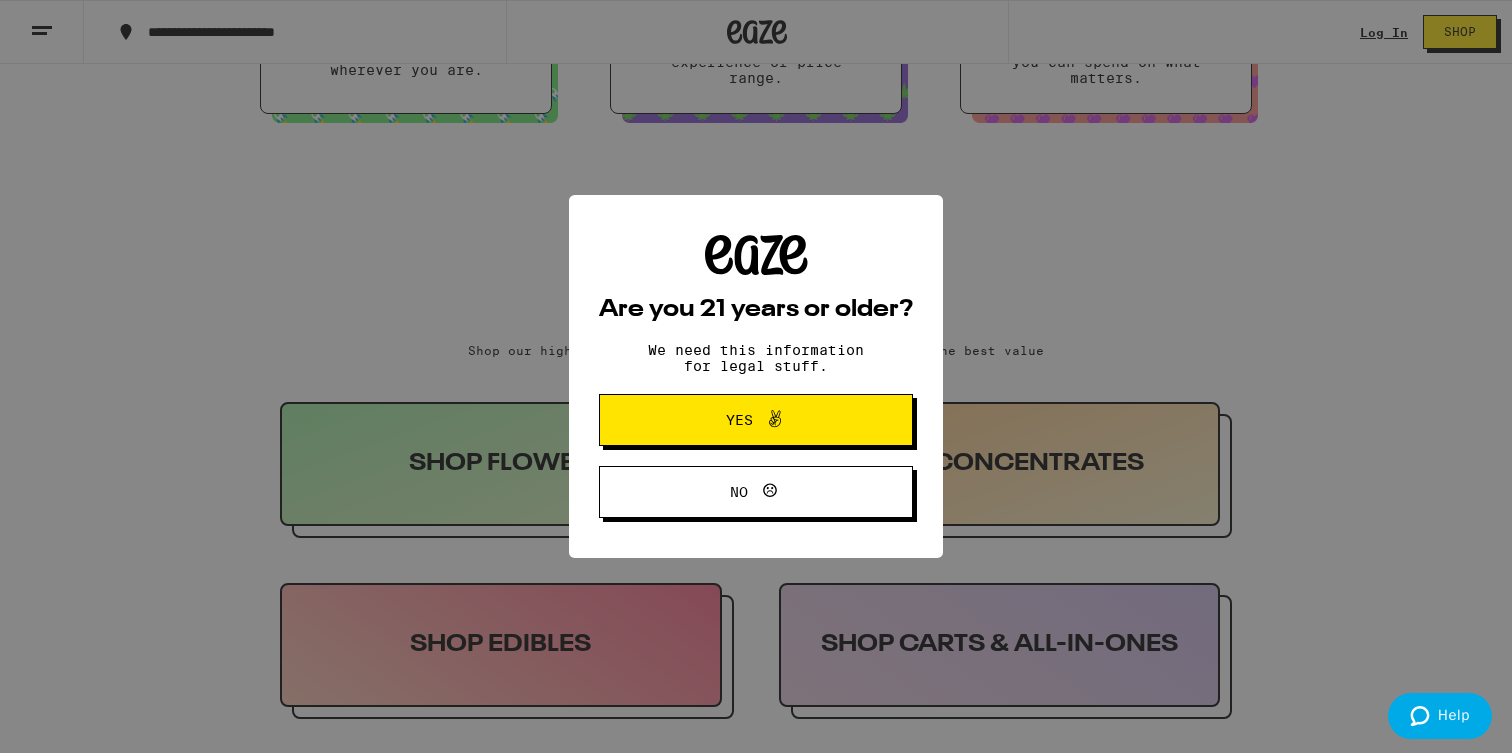 click on "Yes" at bounding box center (739, 420) 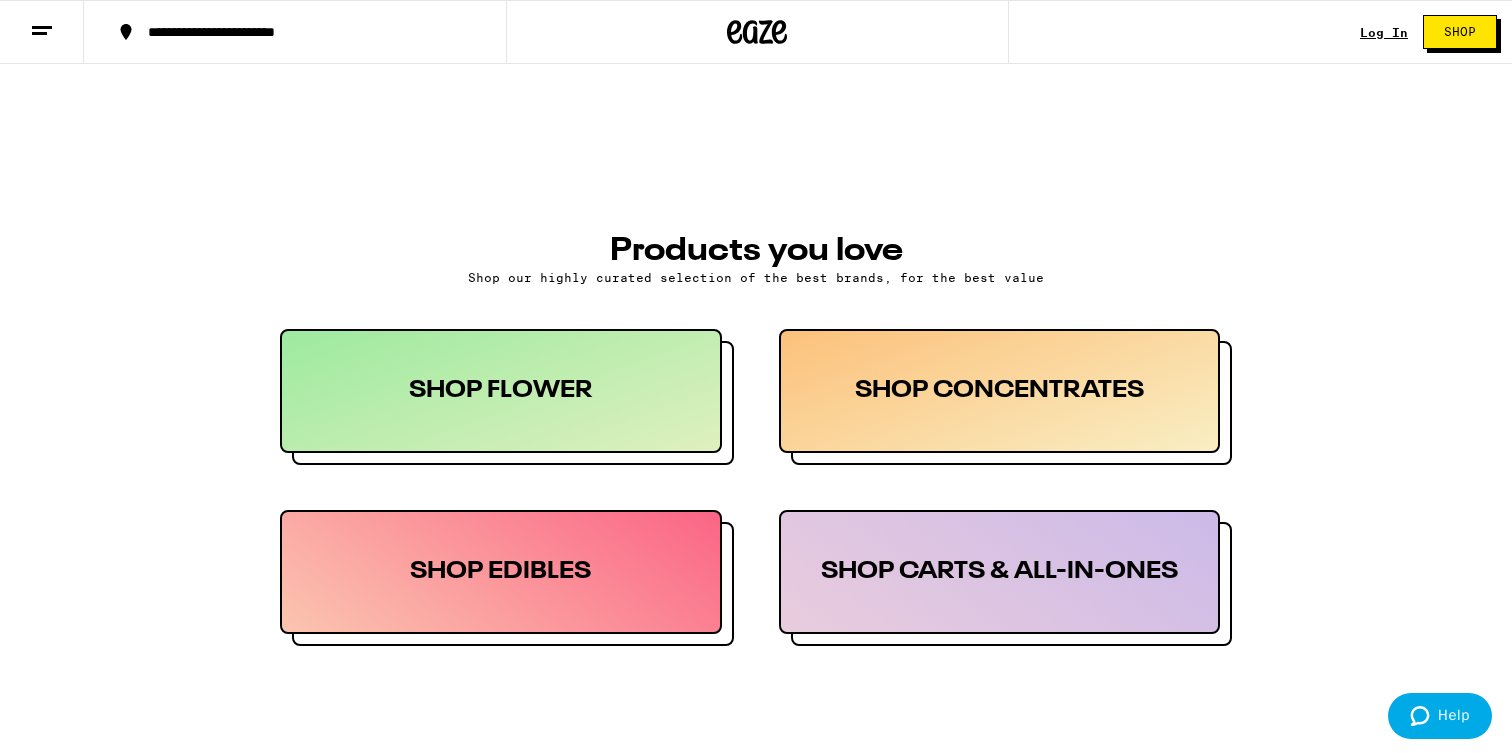 scroll, scrollTop: 1040, scrollLeft: 0, axis: vertical 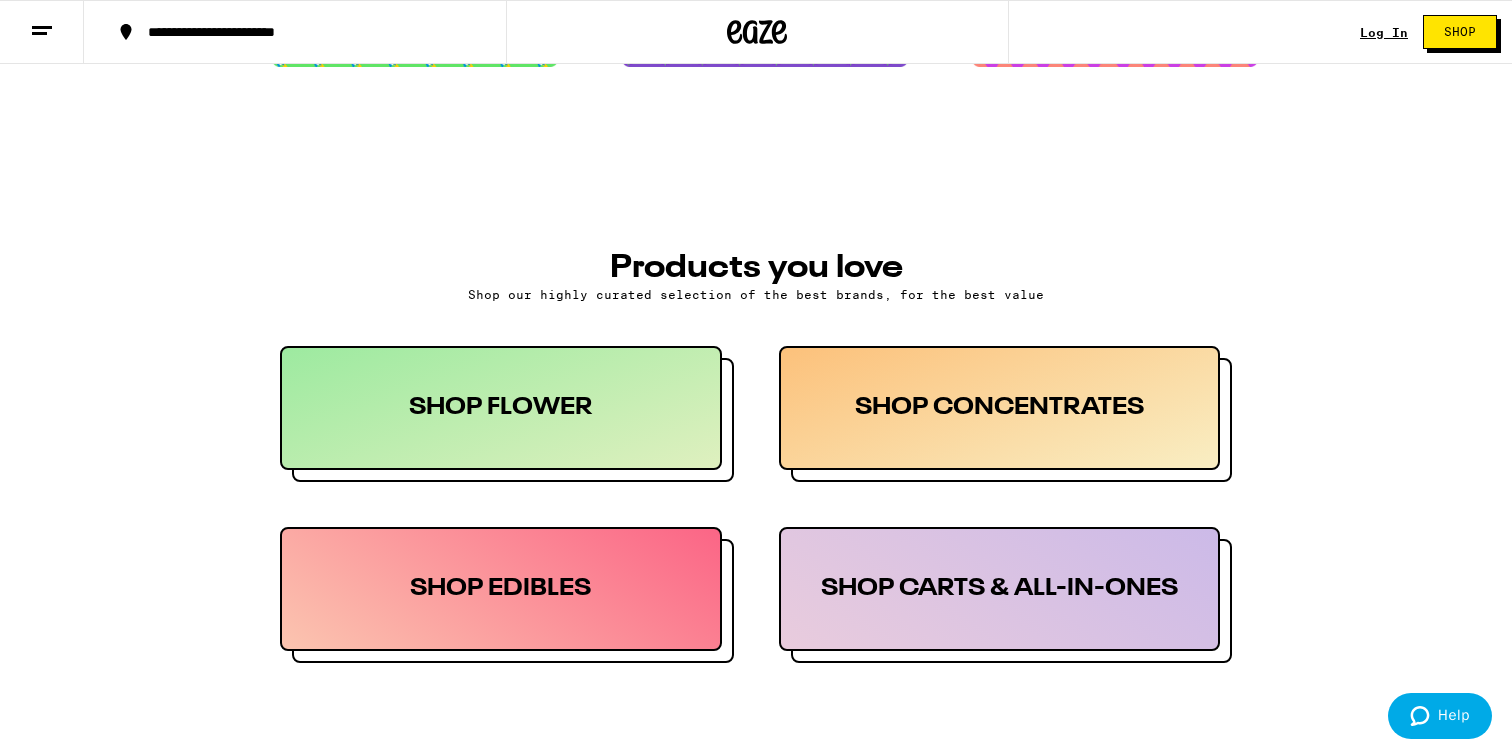 click on "SHOP FLOWER" at bounding box center [501, 408] 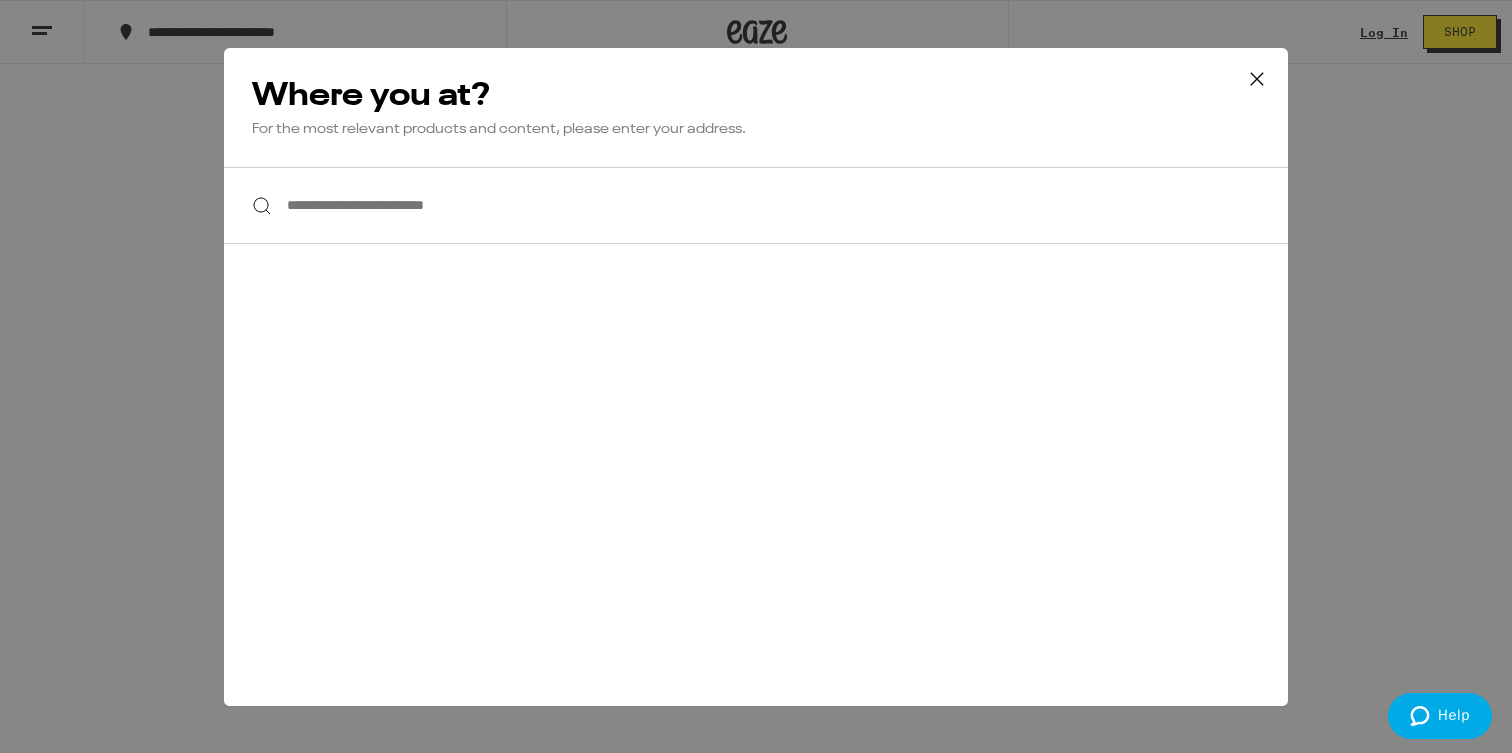 click on "**********" at bounding box center (756, 205) 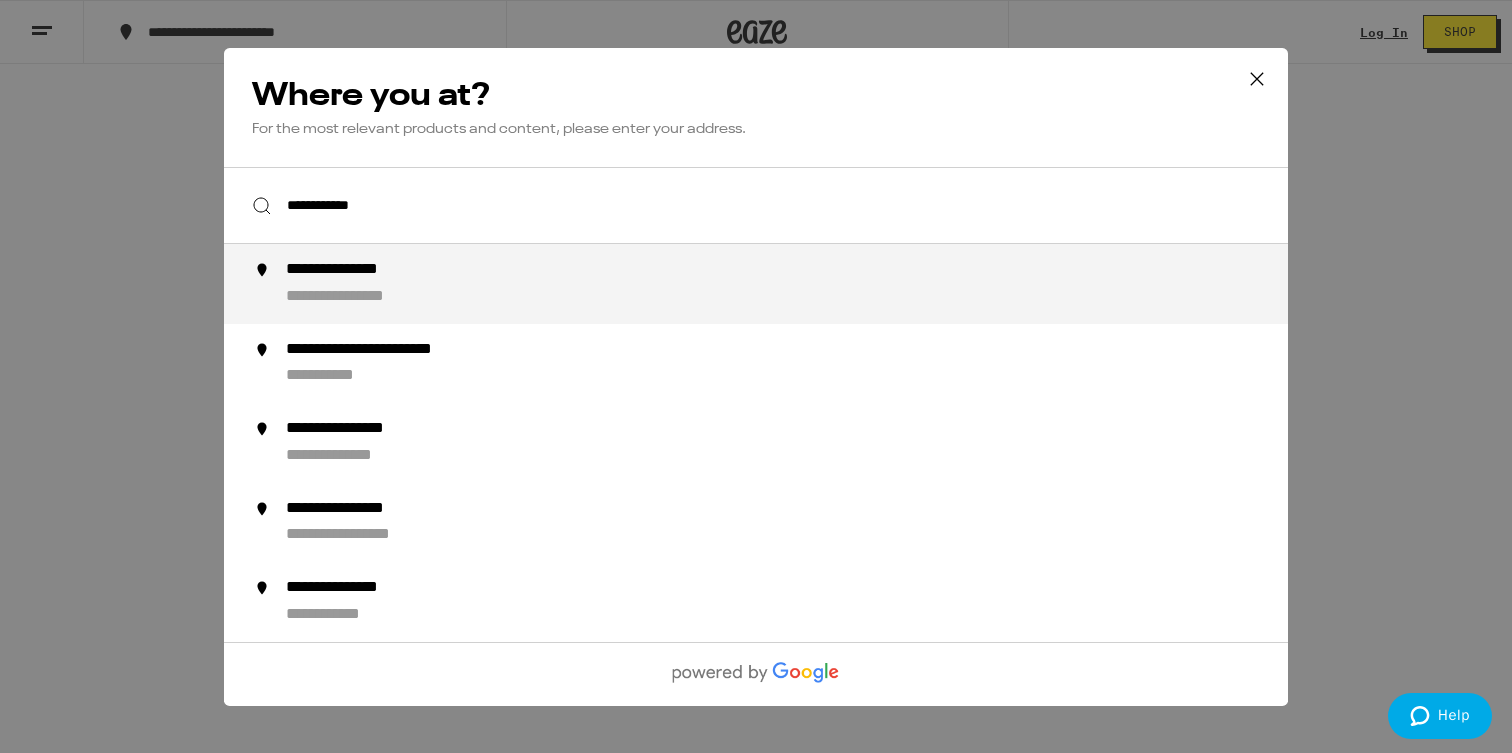click on "**********" at bounding box center (363, 270) 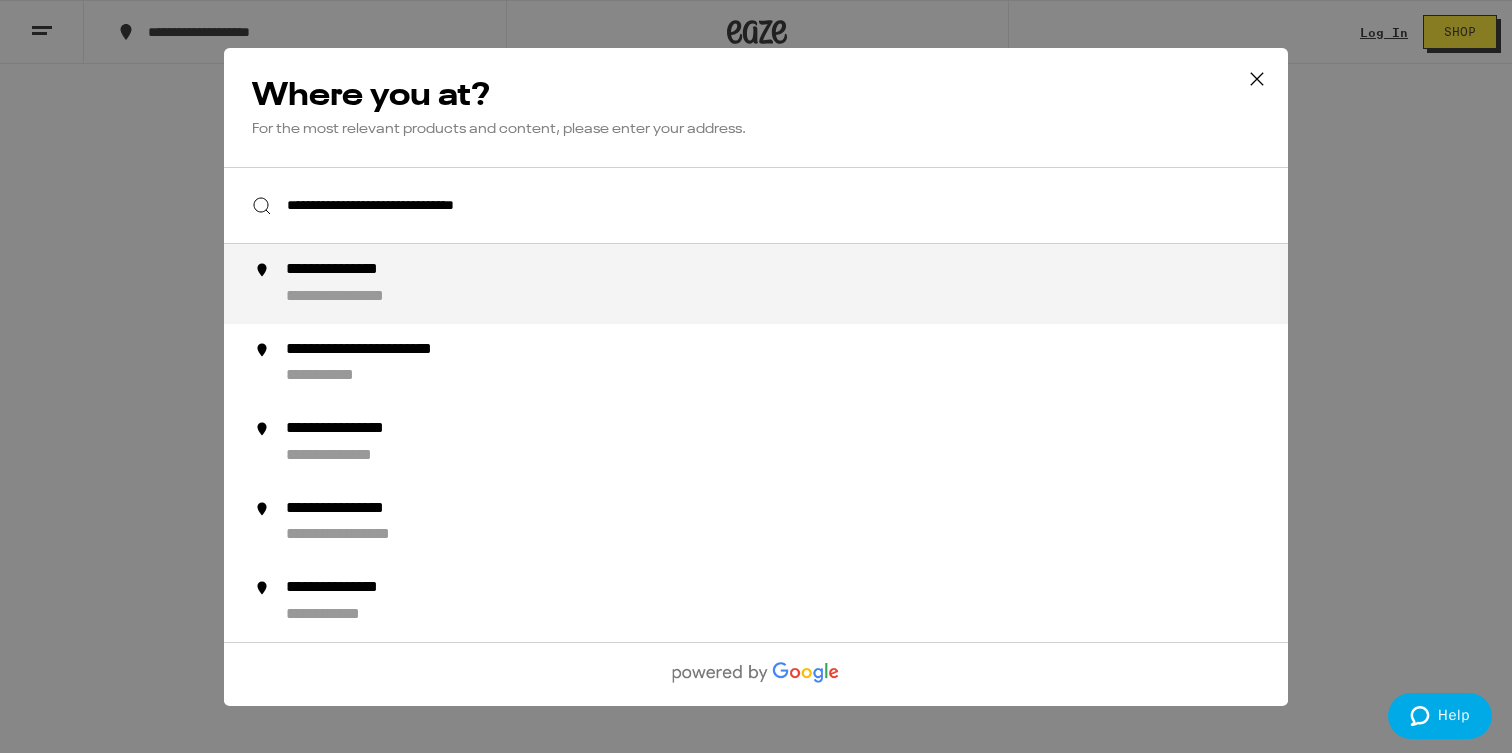 scroll, scrollTop: 783, scrollLeft: 0, axis: vertical 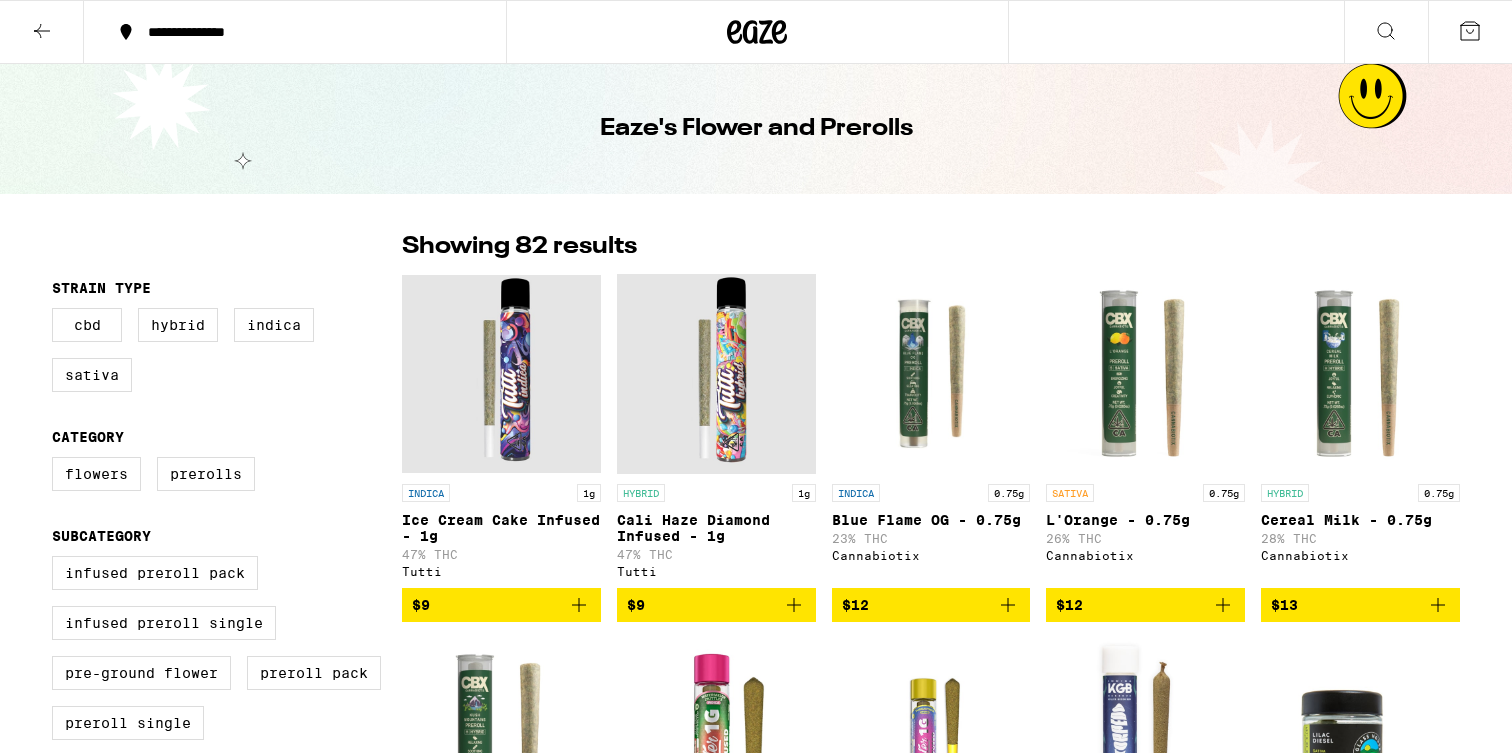 click at bounding box center [757, 32] 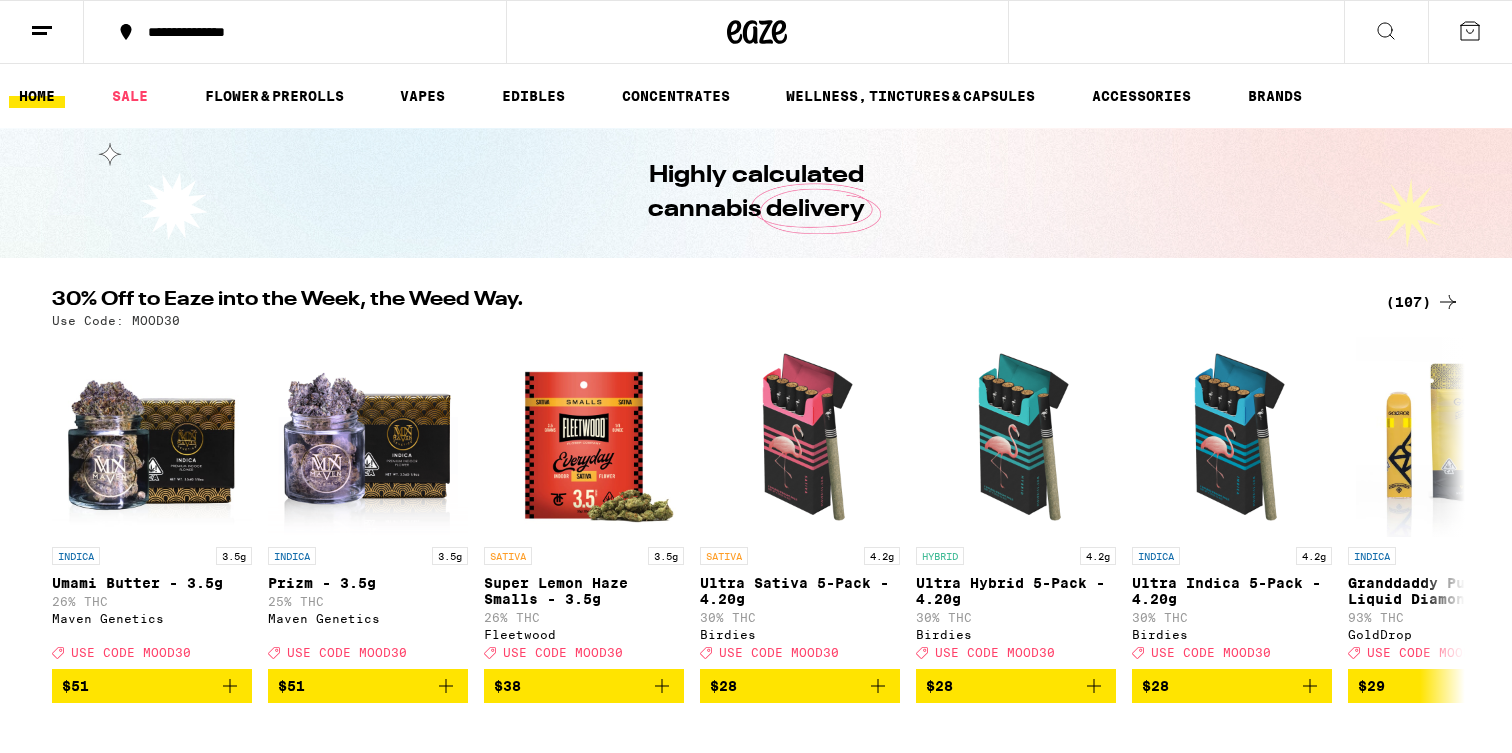 scroll, scrollTop: 0, scrollLeft: 0, axis: both 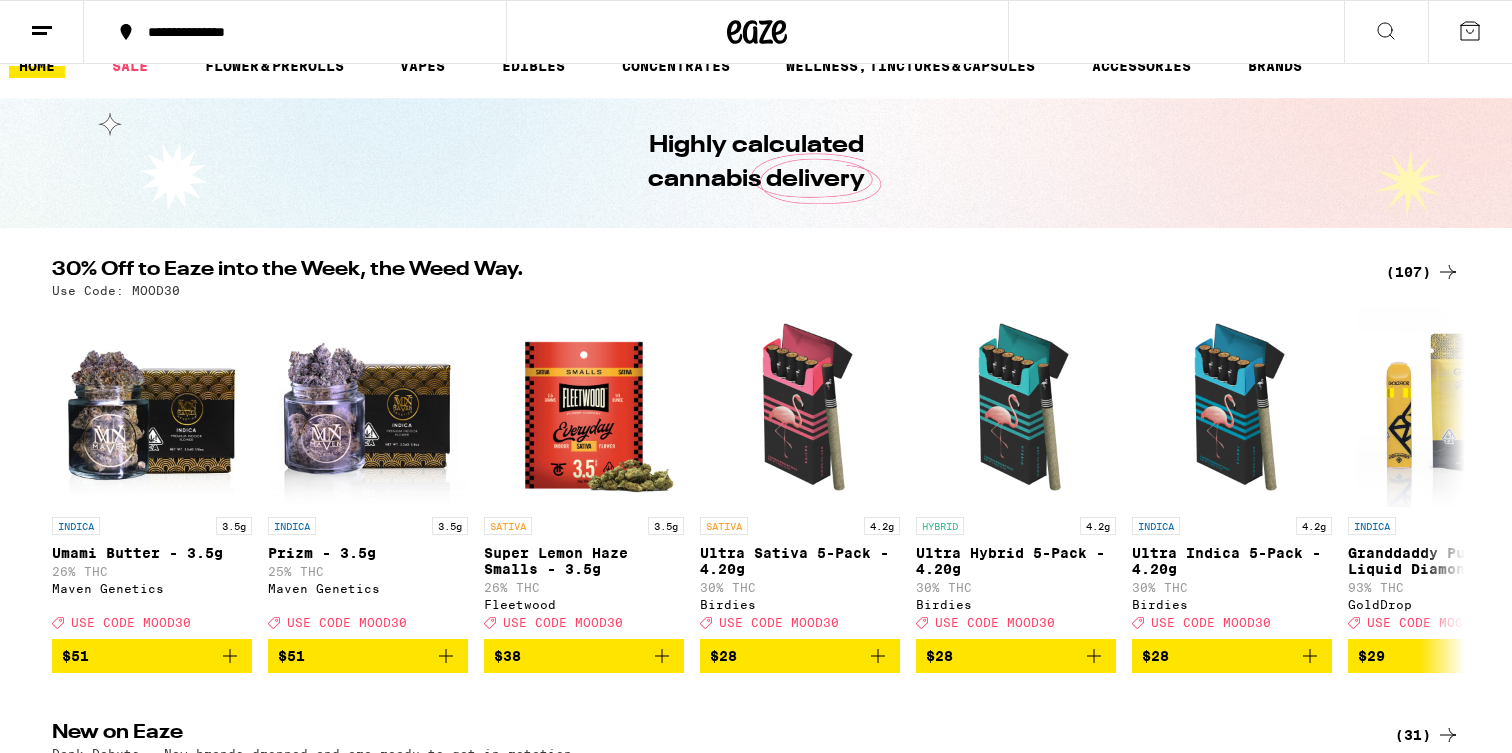 click on "Highly calculated cannabis delivery" at bounding box center (756, 163) 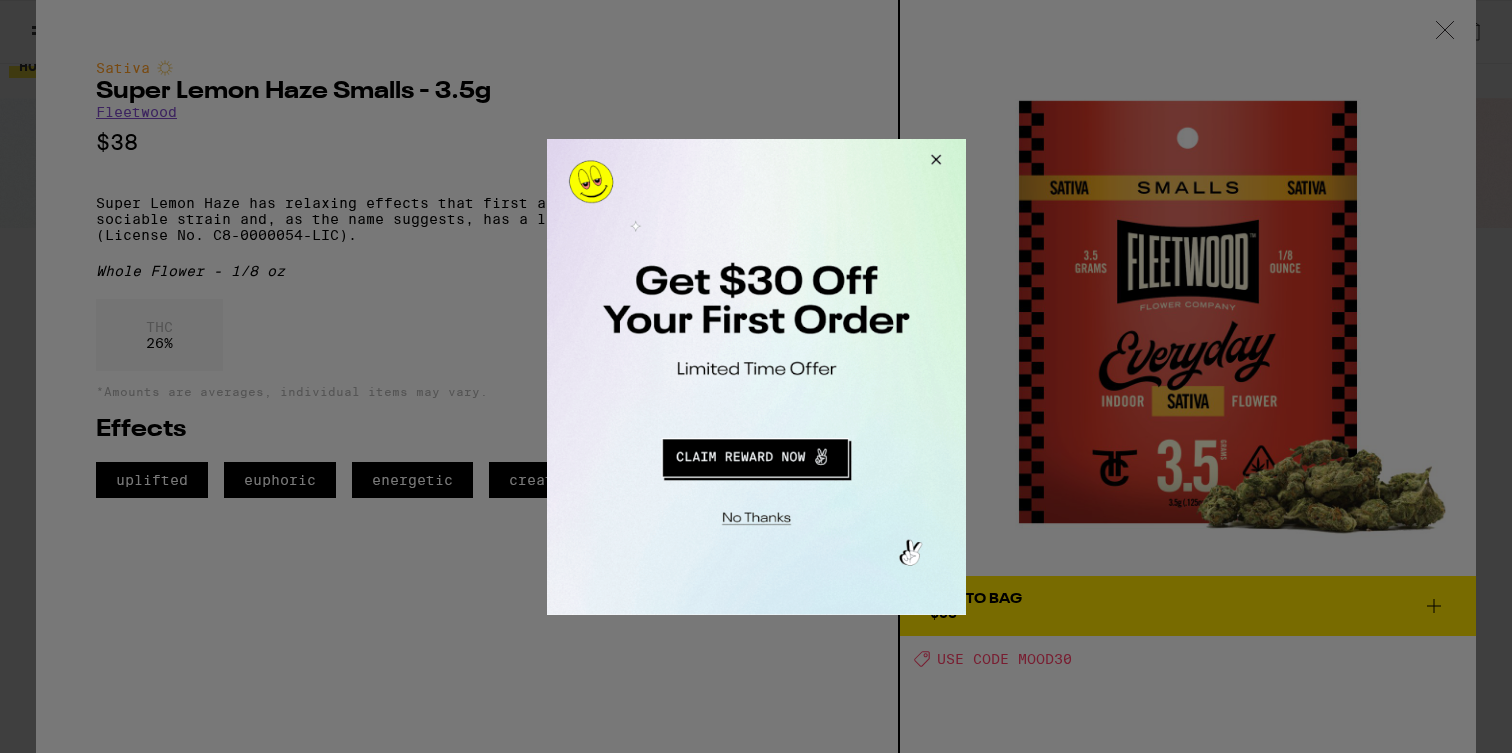 scroll, scrollTop: 683, scrollLeft: 0, axis: vertical 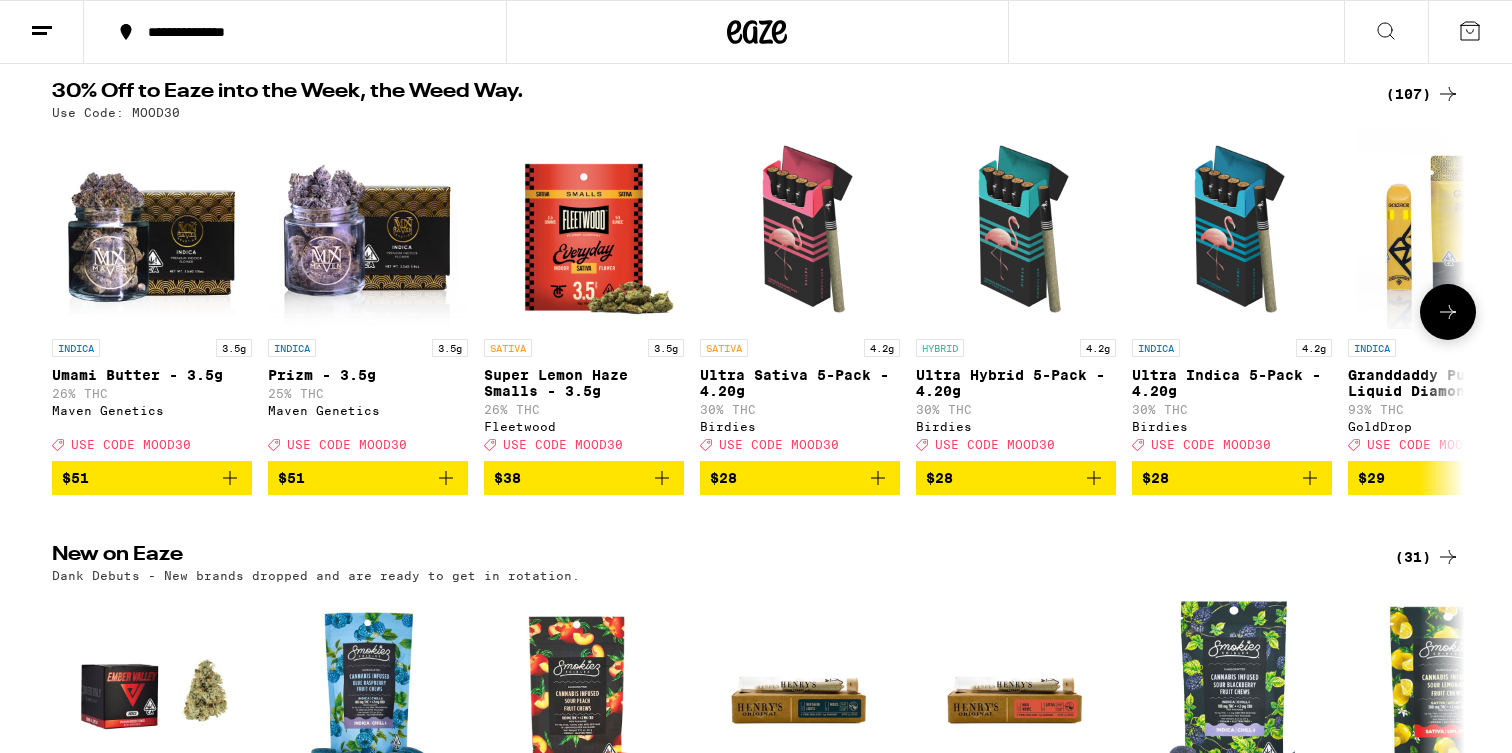 click on "Ultra Sativa 5-Pack - 4.20g" at bounding box center [800, 383] 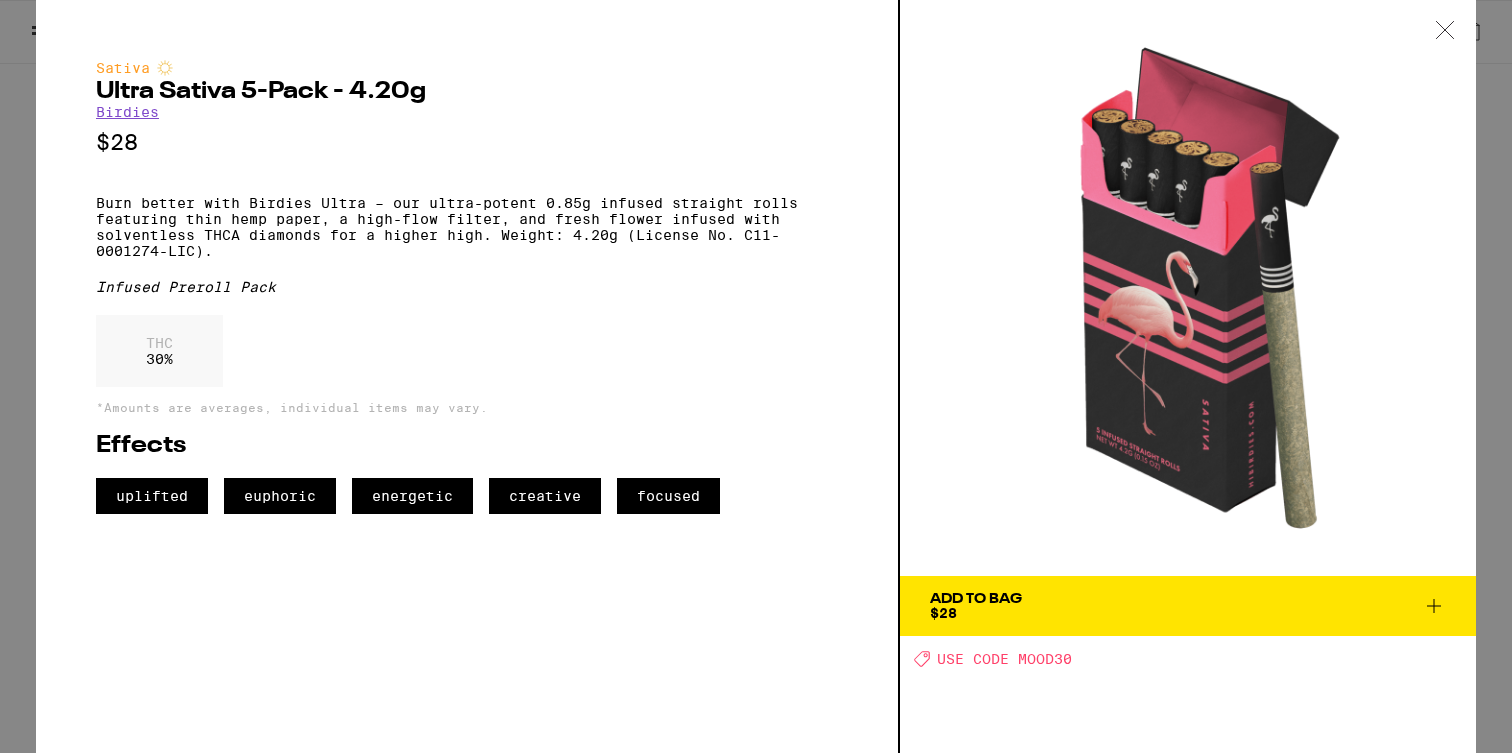 click on "Sativa Ultra Sativa 5-Pack - 4.20g Birdies $28 Burn better with Birdies Ultra – our ultra-potent 0.85g infused straight rolls featuring thin hemp paper, a high-flow filter, and fresh flower infused with solventless THCA diamonds for a higher high.
Weight: 4.20g (License No. [LICENSE_NUMBER]). Infused Preroll Pack THC 30 % *Amounts are averages, individual items may vary. Effects uplifted euphoric energetic creative focused Add To Bag $28 Deal Created with Sketch. USE CODE MOOD30" at bounding box center [756, 376] 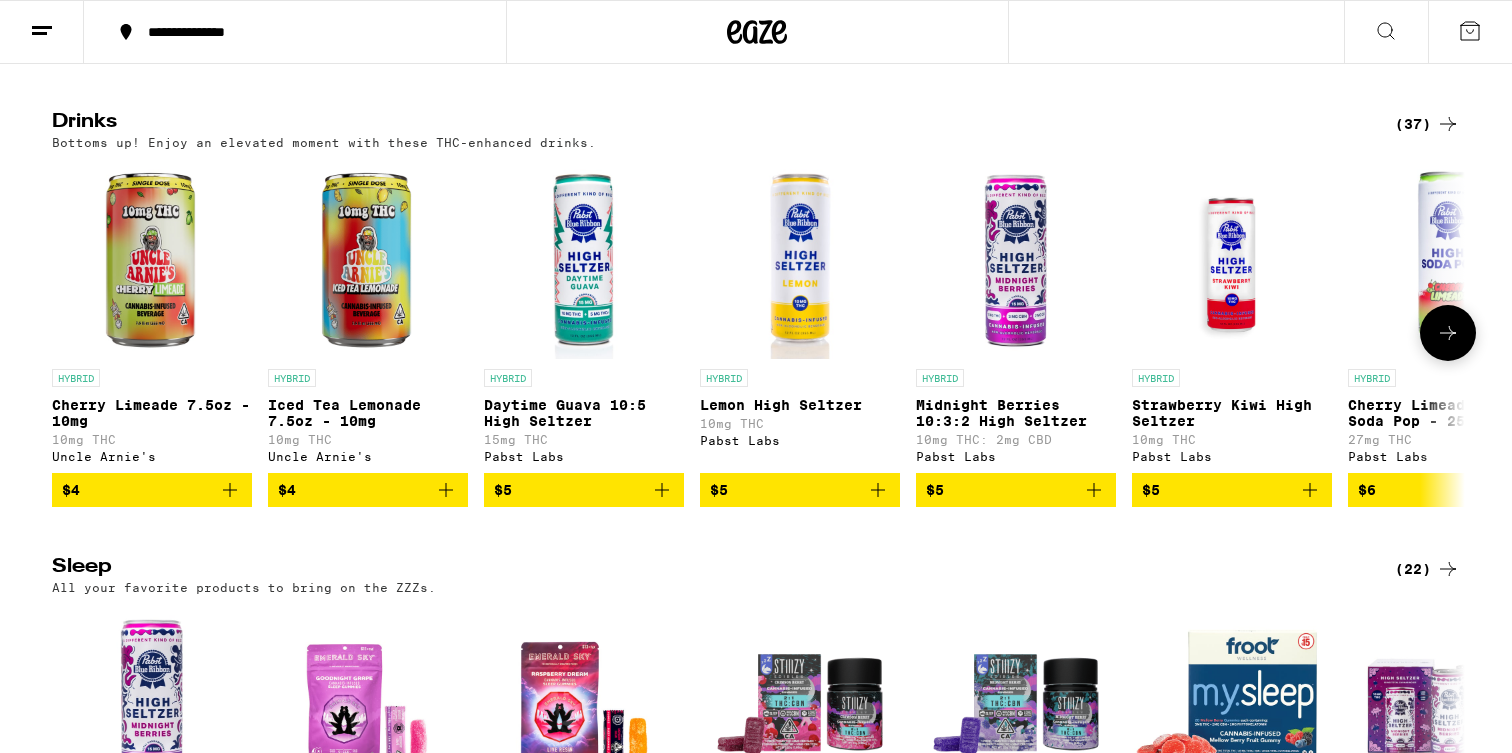 scroll, scrollTop: 6261, scrollLeft: 0, axis: vertical 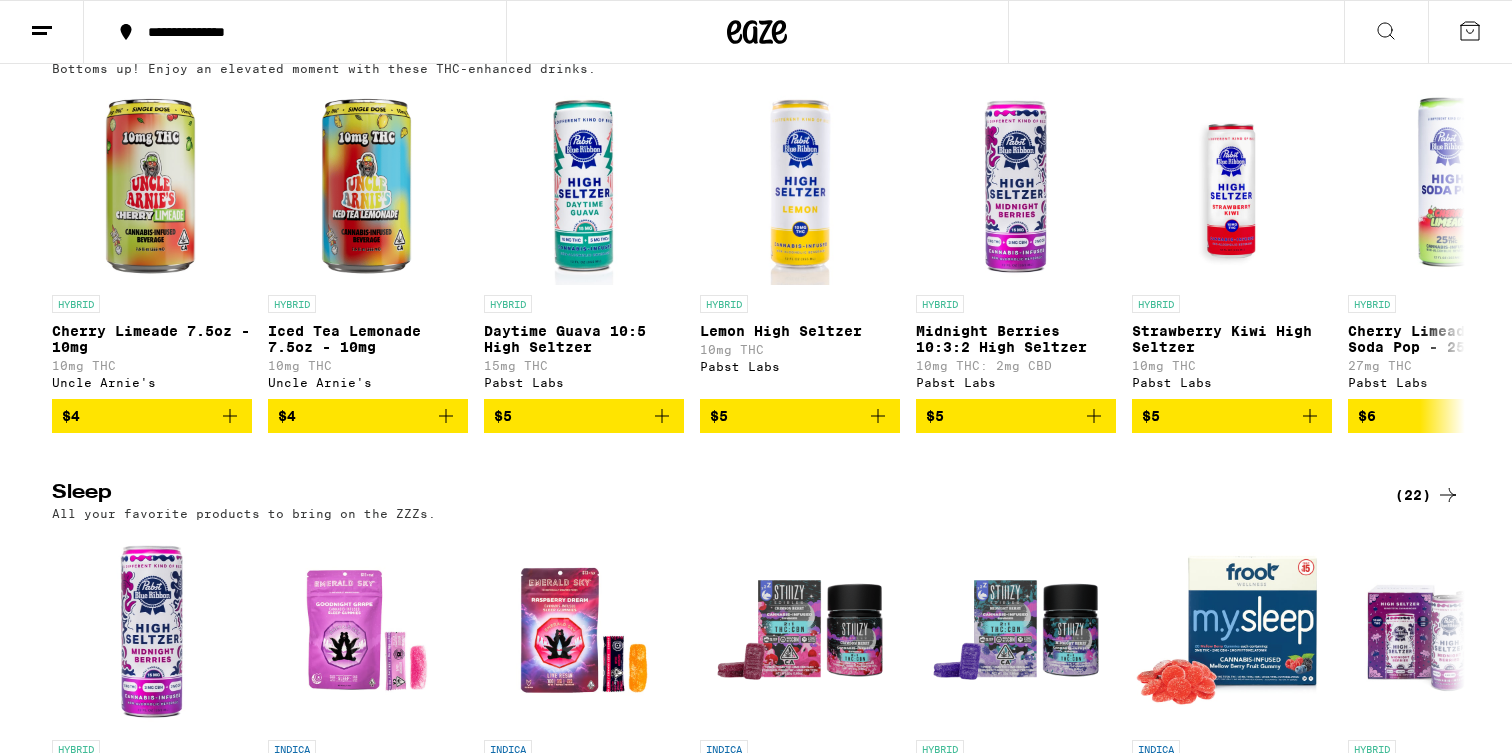 click at bounding box center (42, 32) 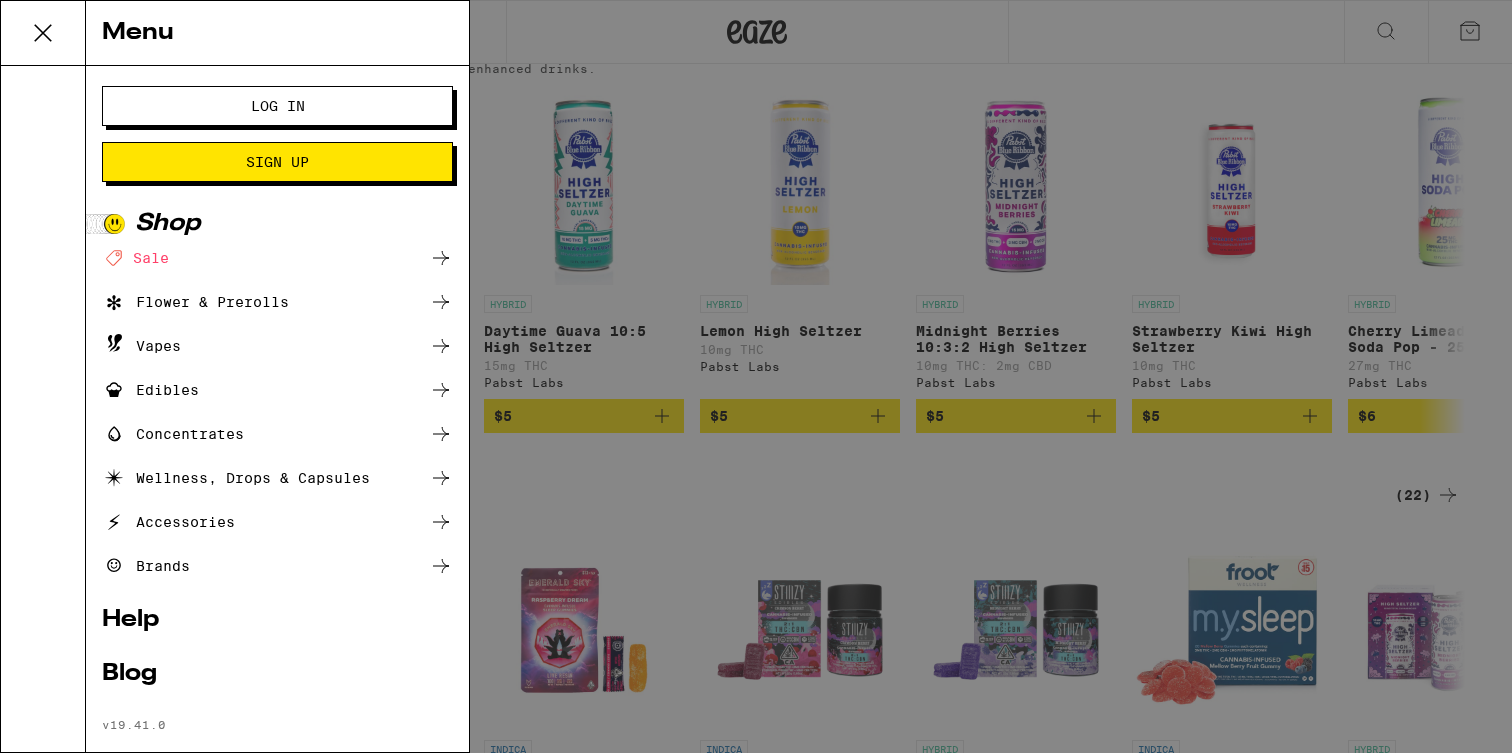 scroll, scrollTop: 32, scrollLeft: 0, axis: vertical 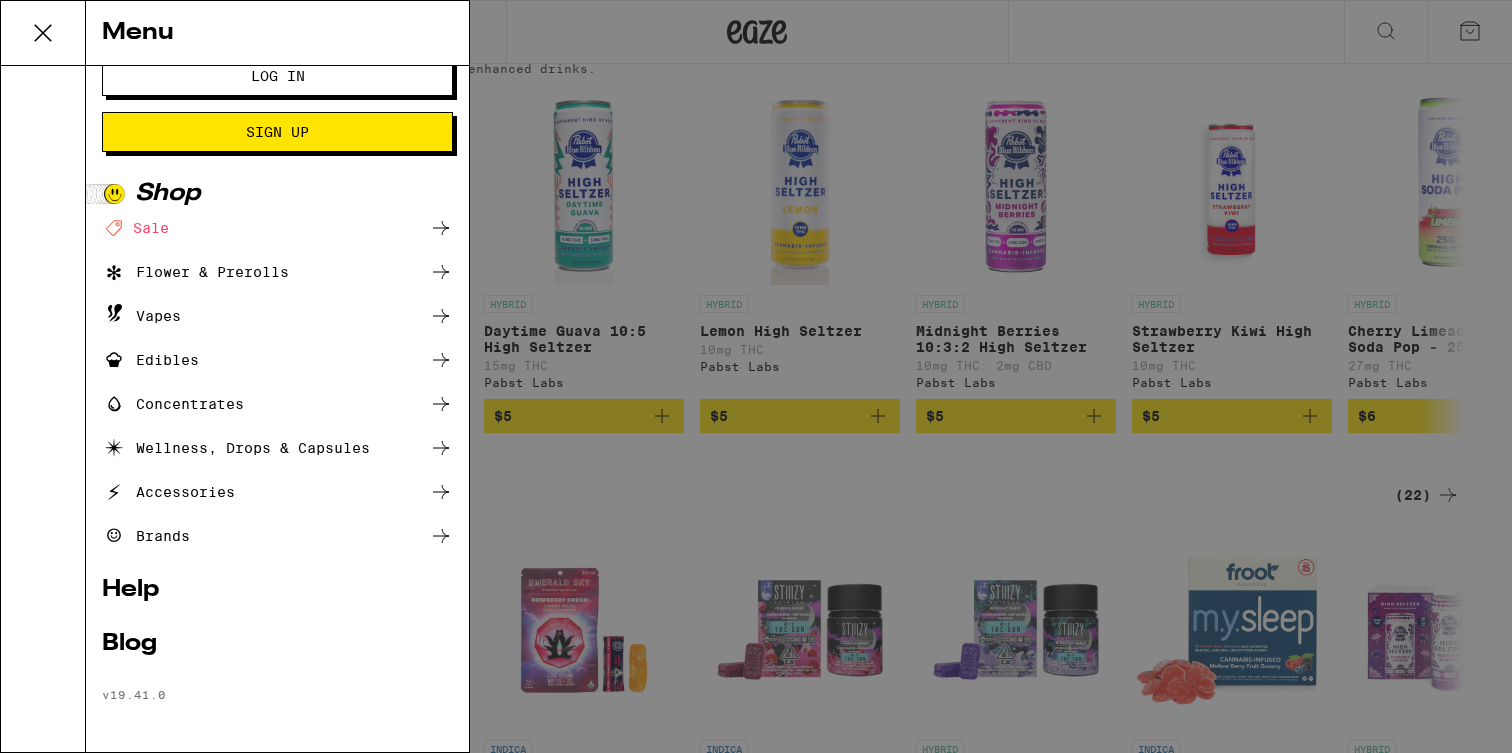click on "Brands" at bounding box center (146, 536) 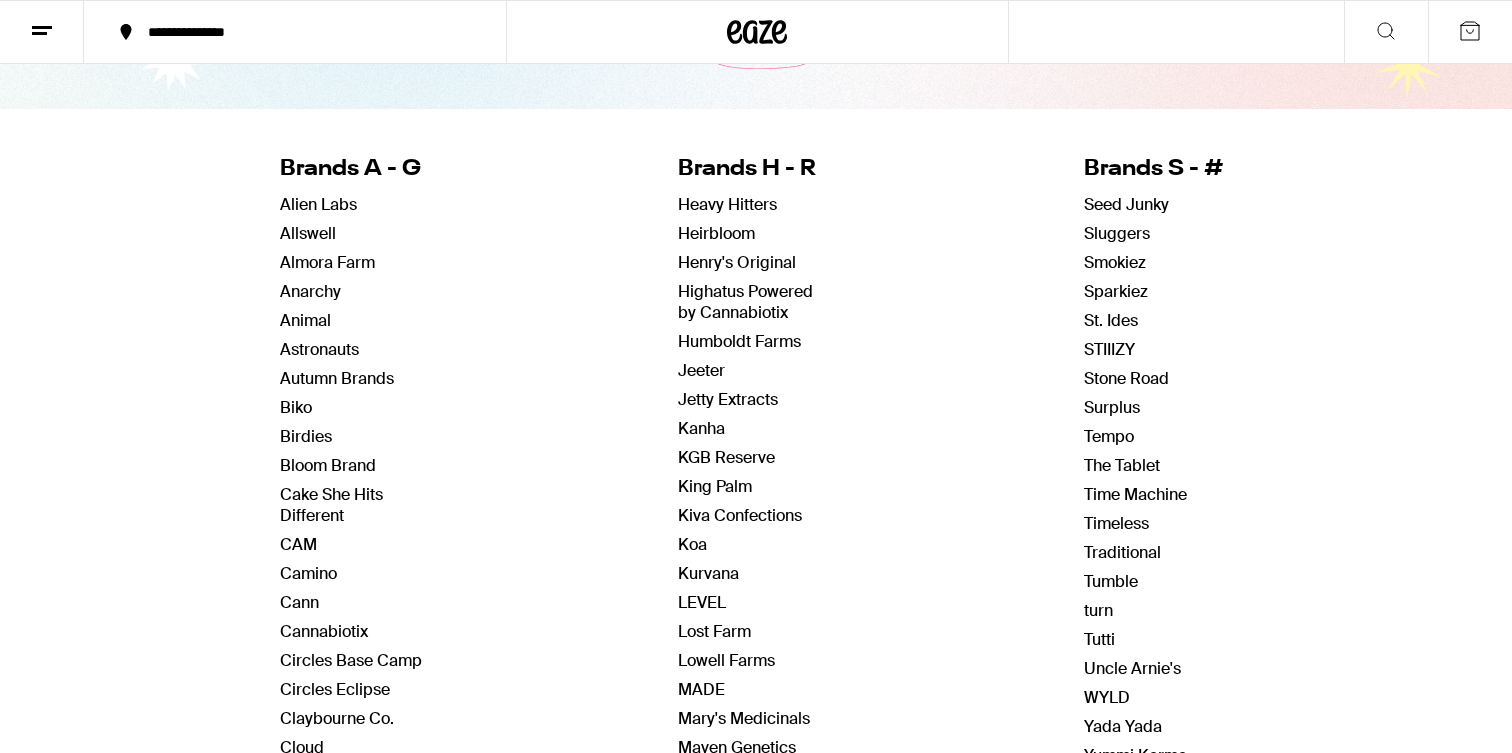 scroll, scrollTop: 56, scrollLeft: 0, axis: vertical 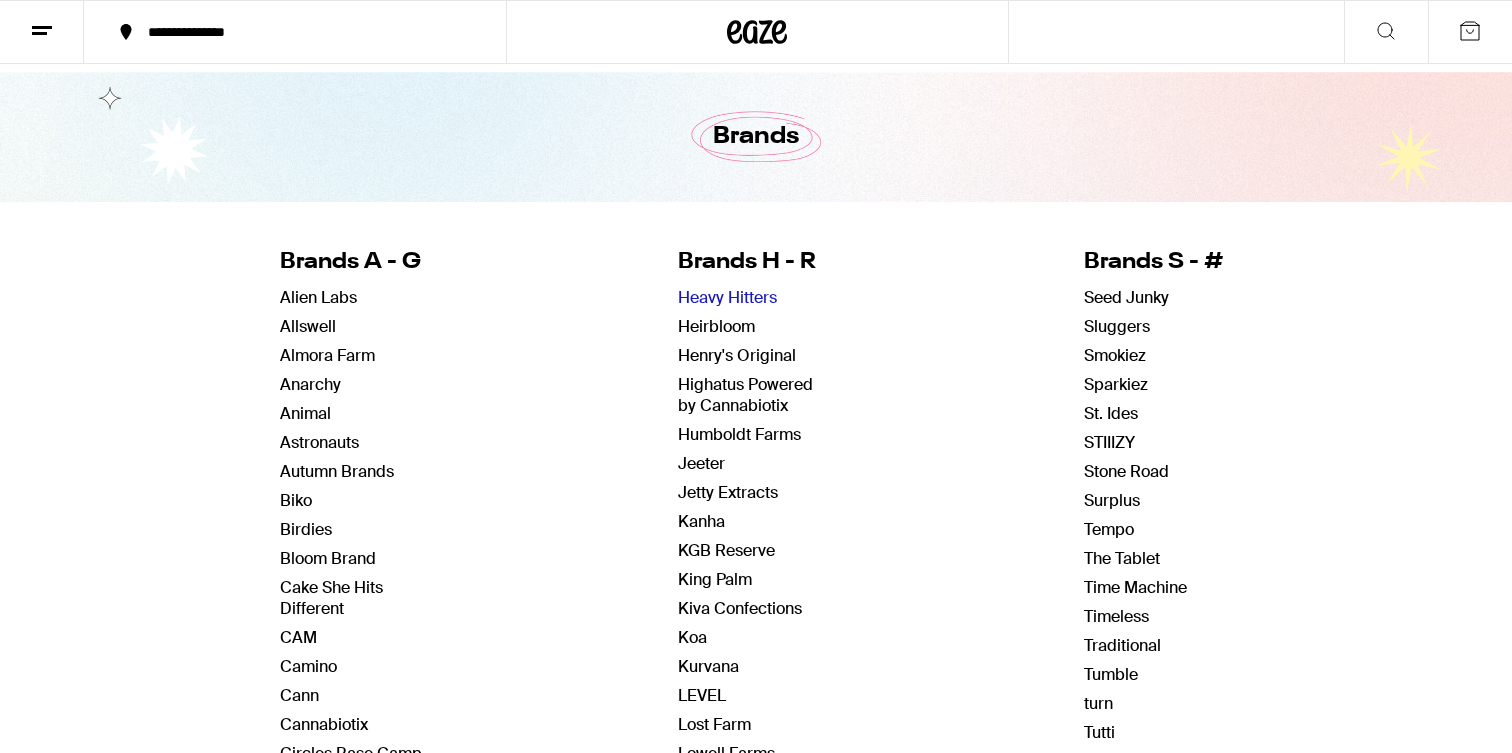 click on "Heavy Hitters" at bounding box center [727, 297] 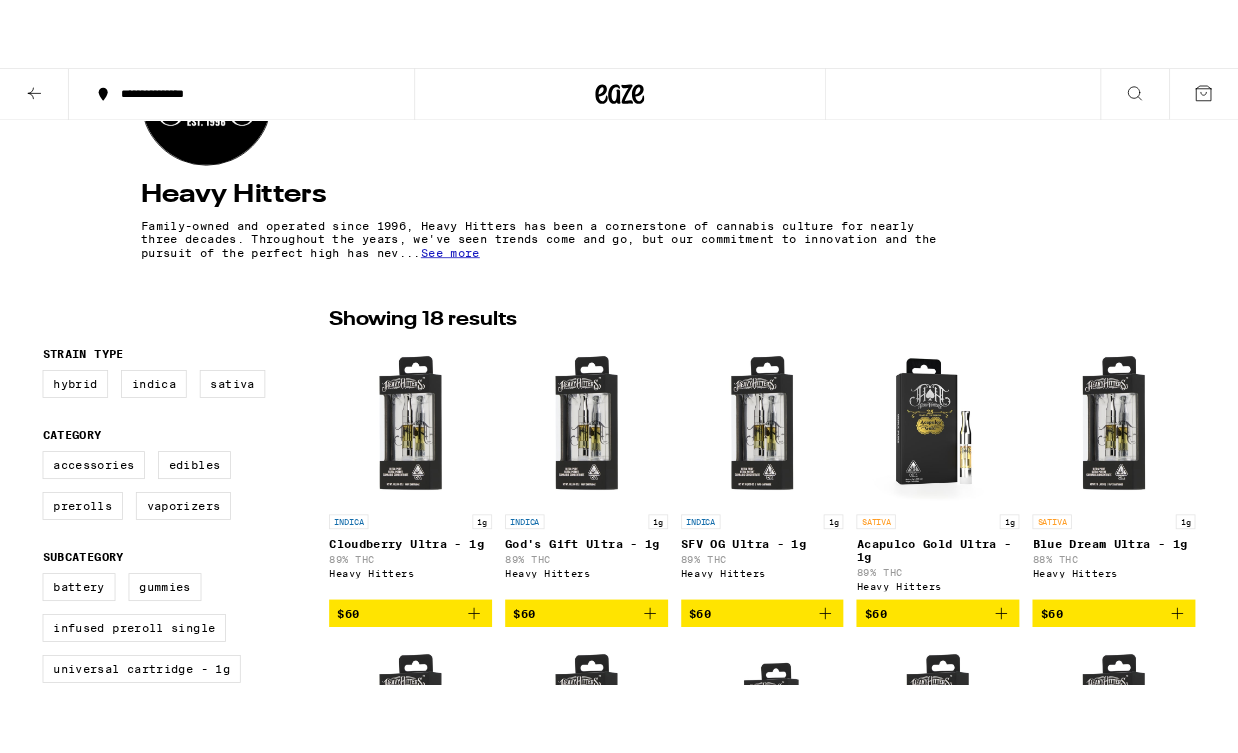 scroll, scrollTop: 364, scrollLeft: 0, axis: vertical 